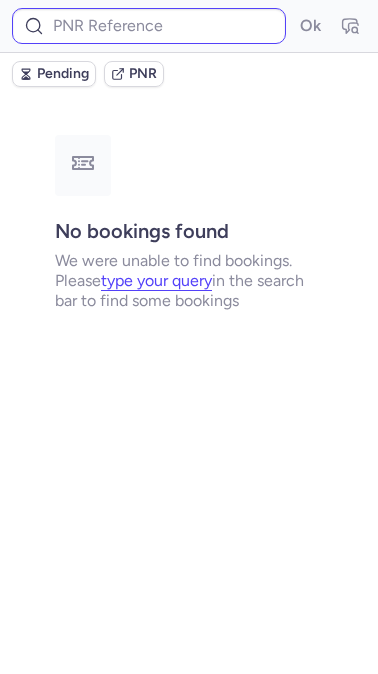 scroll, scrollTop: 0, scrollLeft: 0, axis: both 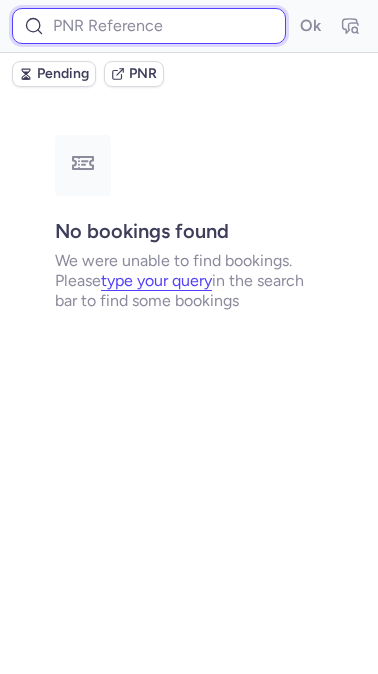 paste on "ICNJJQ" 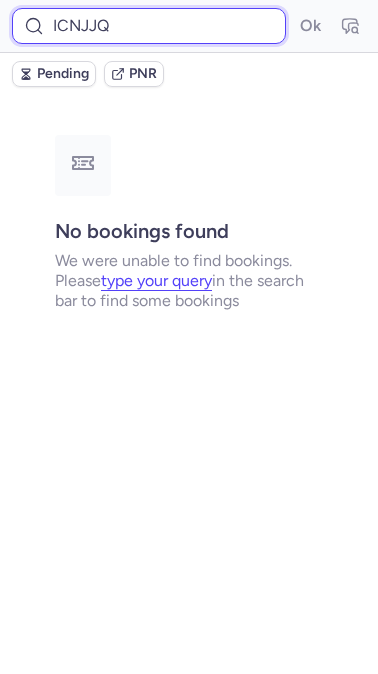 click on "ICNJJQ" at bounding box center [149, 26] 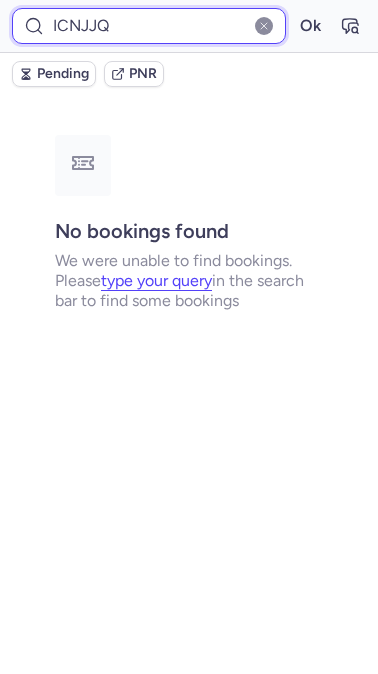type on "ICNJJQ" 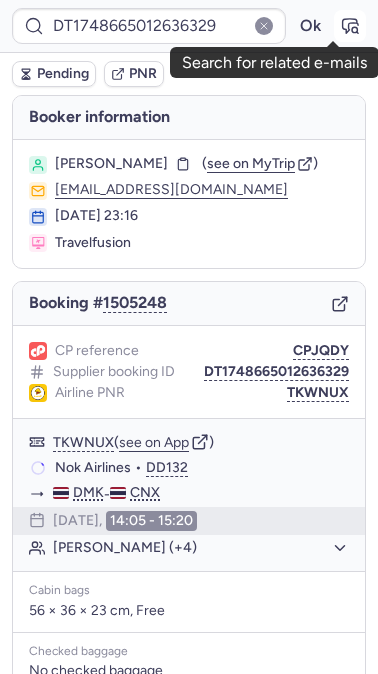 click 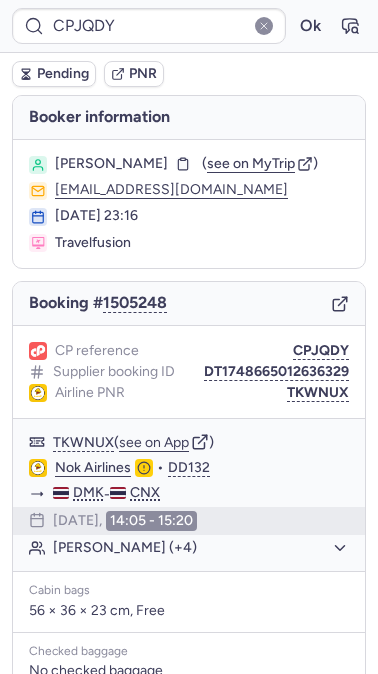 type on "DT1748665012636329" 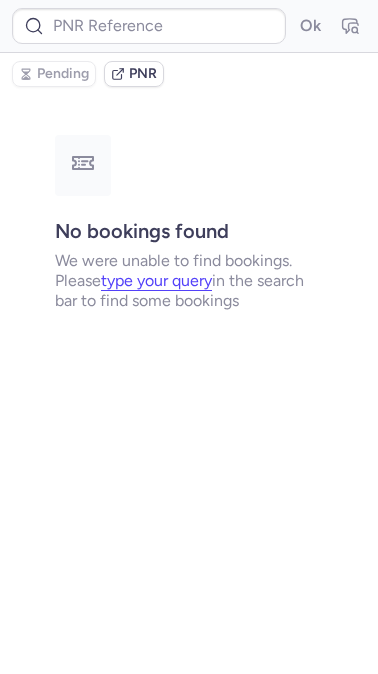 type on "CPJQDY" 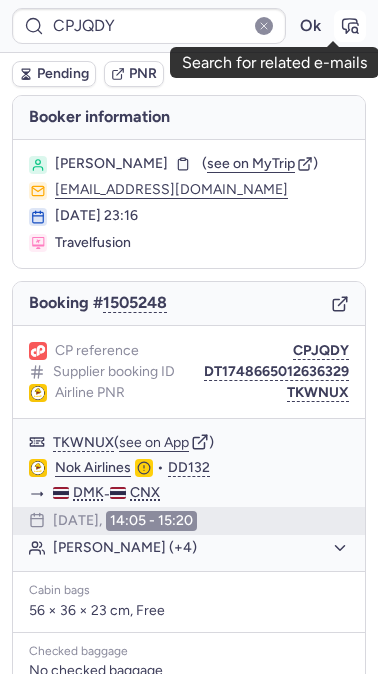 click 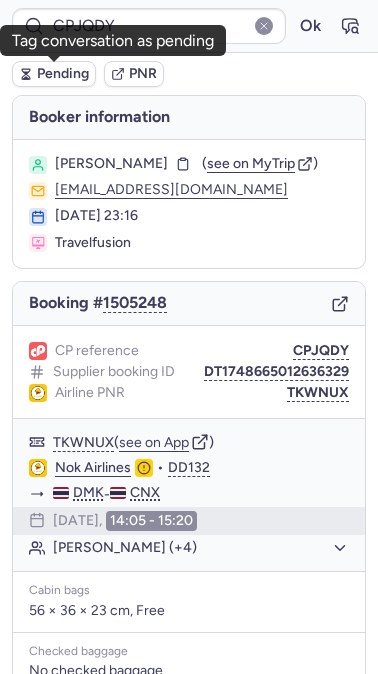 click on "Pending" at bounding box center [63, 74] 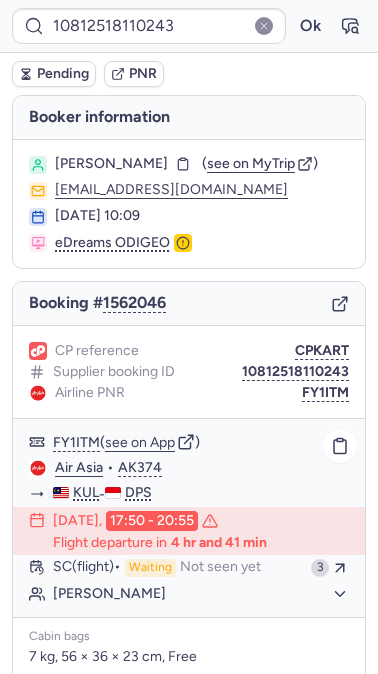 type on "E943MF" 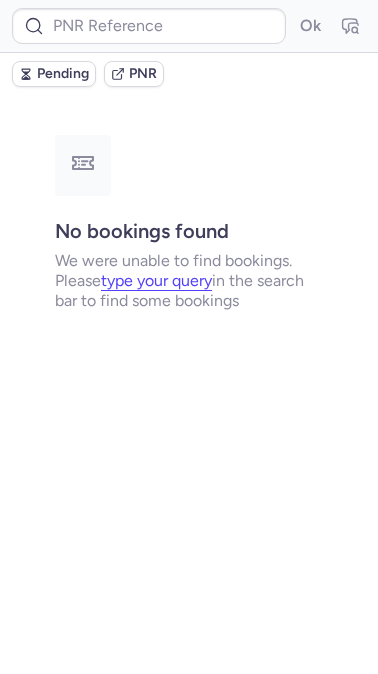 type on "CPXG9B" 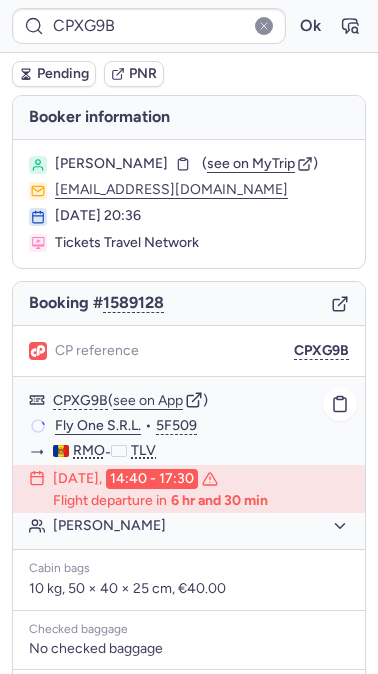 scroll, scrollTop: 265, scrollLeft: 0, axis: vertical 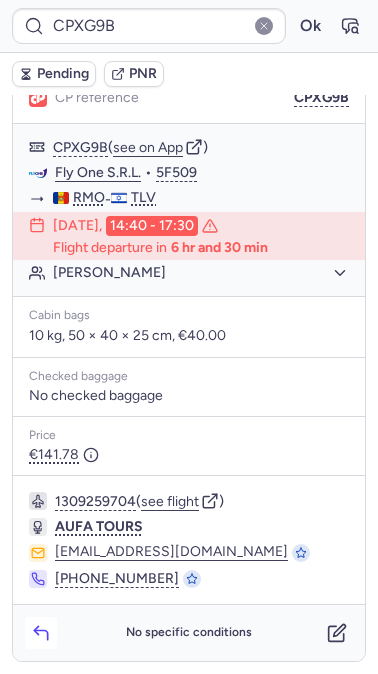 click 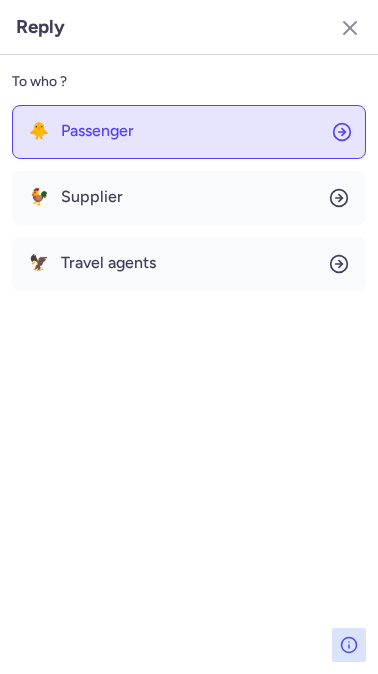 click on "🐥 Passenger" 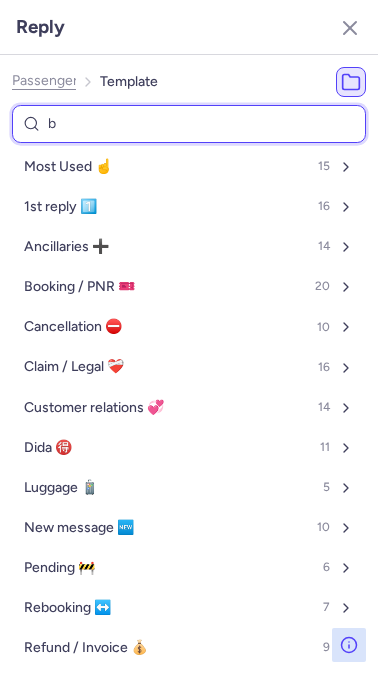 type on "bo" 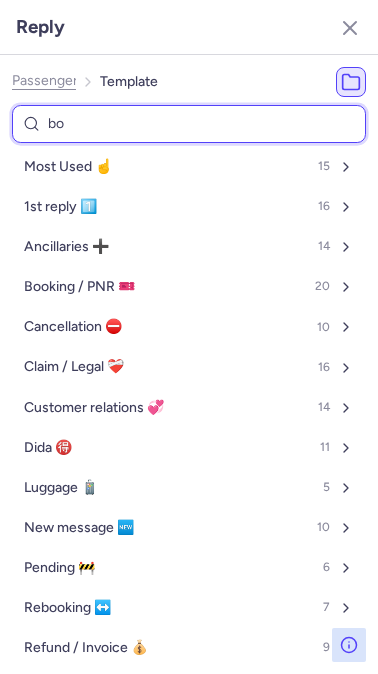 select on "en" 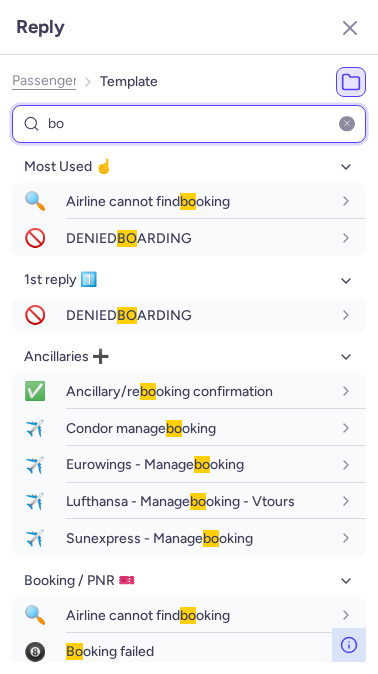 type on "b" 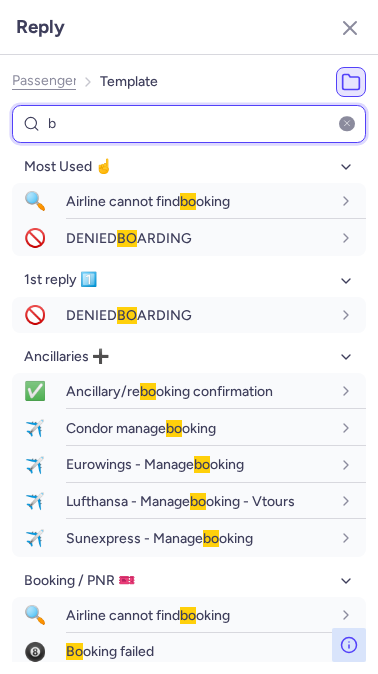 select on "en" 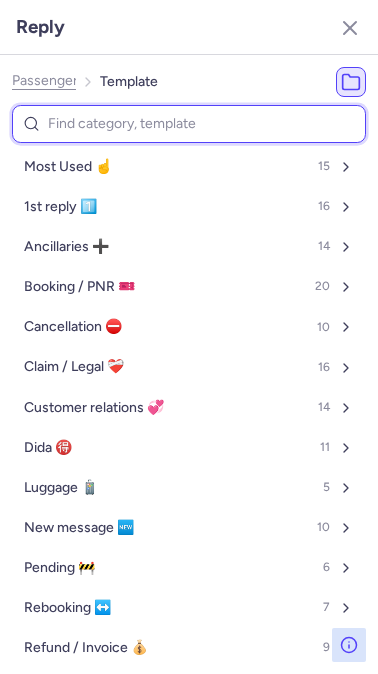 type on "v" 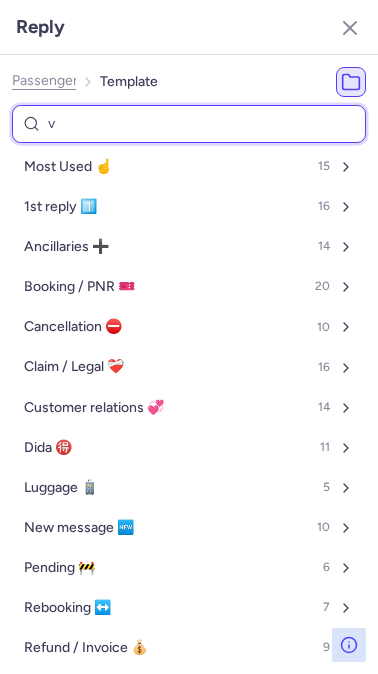 select on "en" 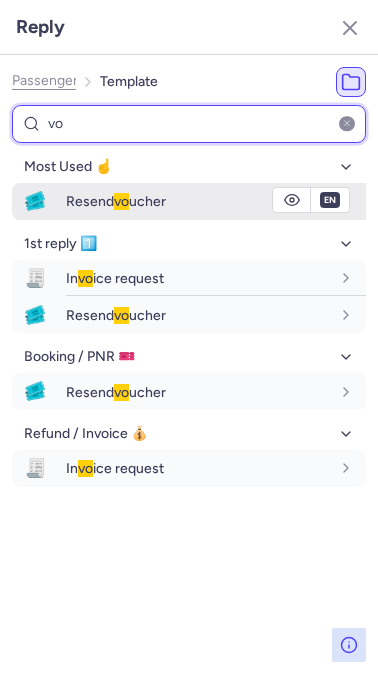 type on "vo" 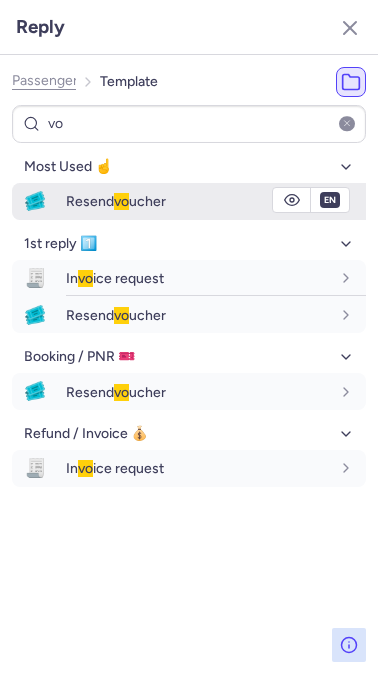 click on "🎟️" at bounding box center (35, 201) 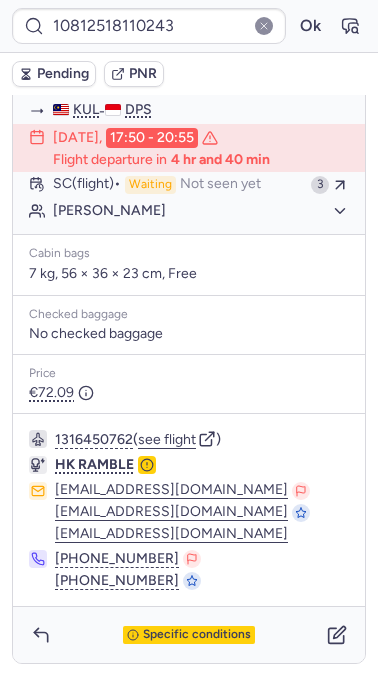 scroll, scrollTop: 0, scrollLeft: 0, axis: both 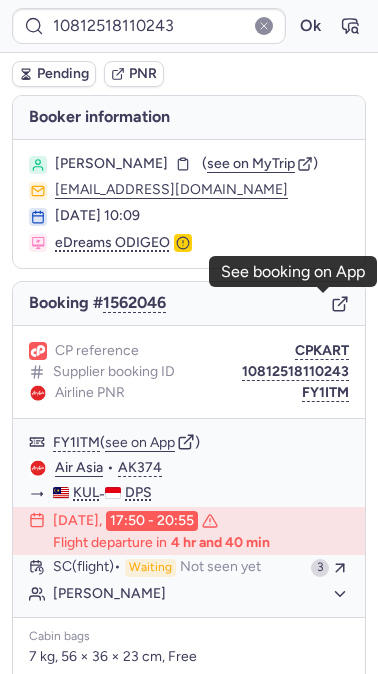 click 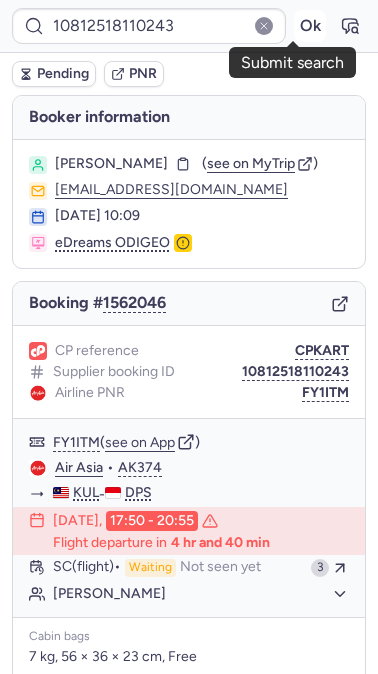 click on "Ok" at bounding box center (310, 26) 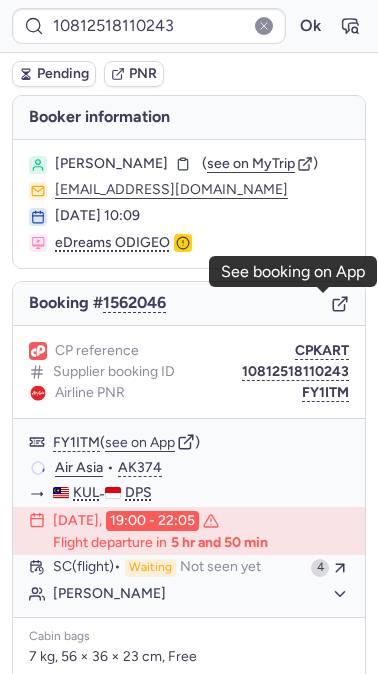 click 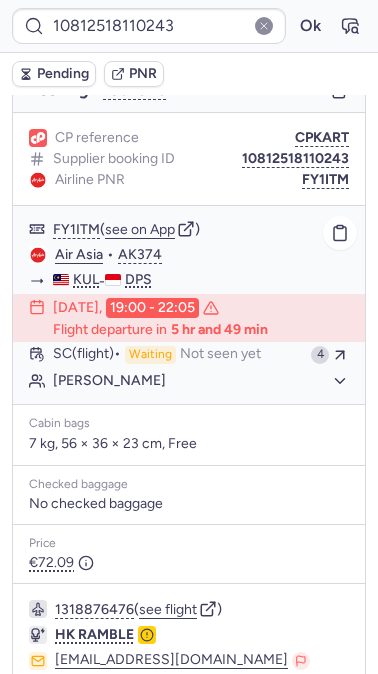 scroll, scrollTop: 383, scrollLeft: 0, axis: vertical 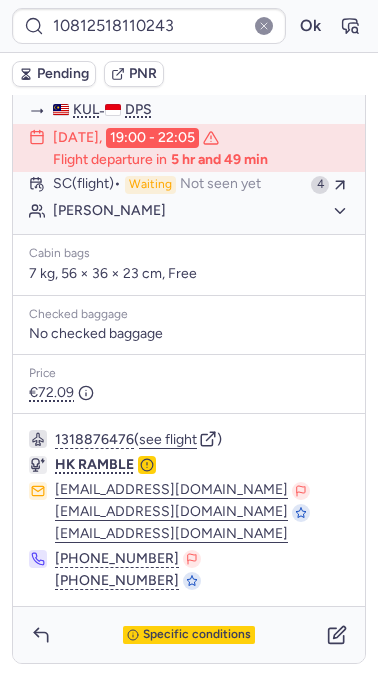 type on "CPY7UI" 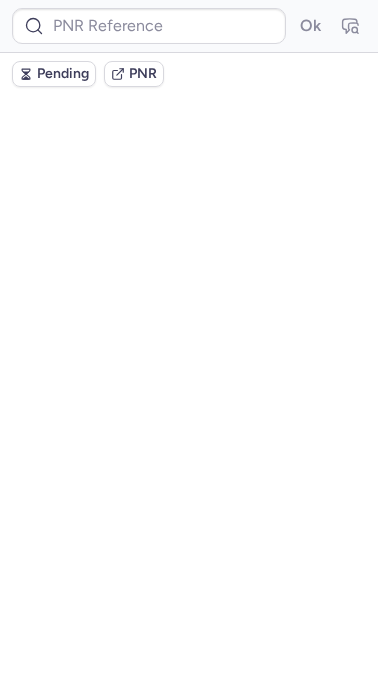 scroll, scrollTop: 0, scrollLeft: 0, axis: both 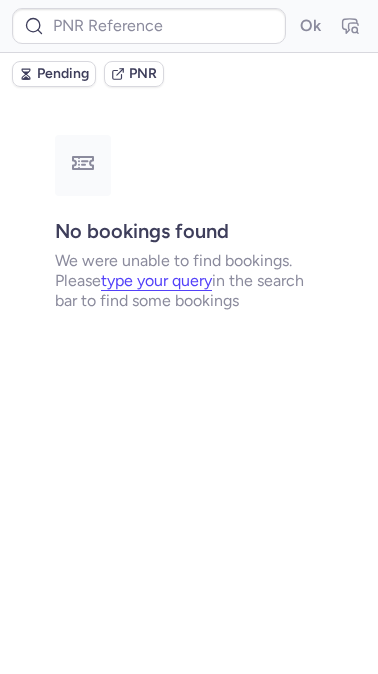 type on "DT1748211123077284" 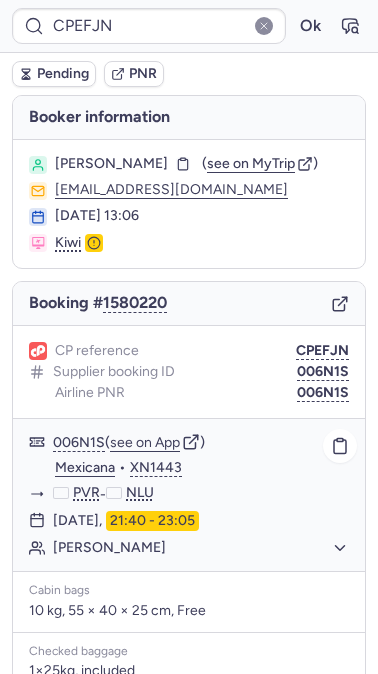 scroll, scrollTop: 309, scrollLeft: 0, axis: vertical 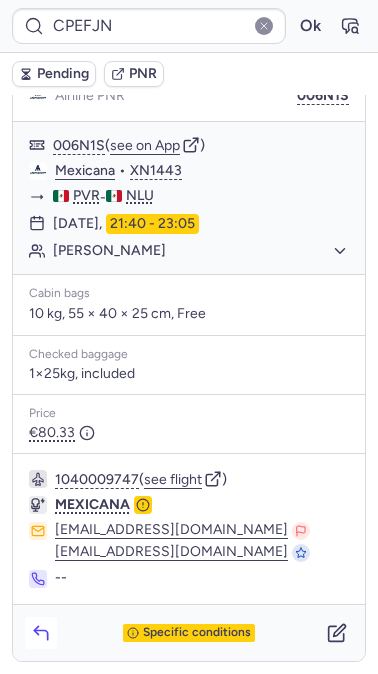 click at bounding box center (41, 633) 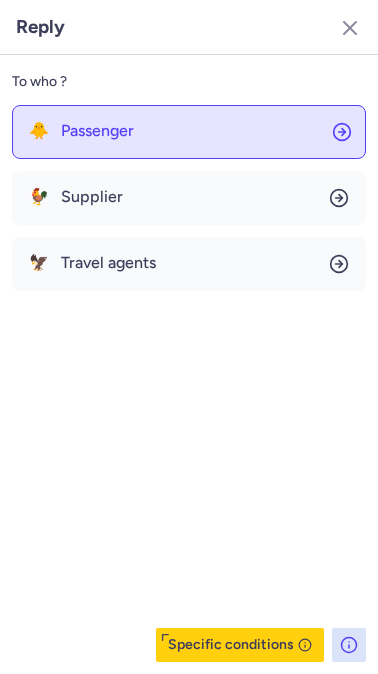 click on "Passenger" at bounding box center (97, 131) 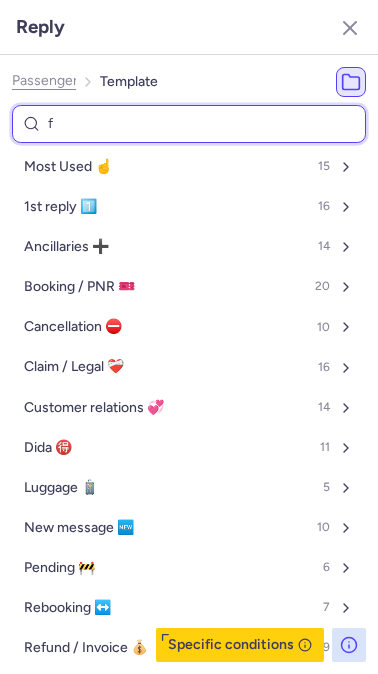 type on "fo" 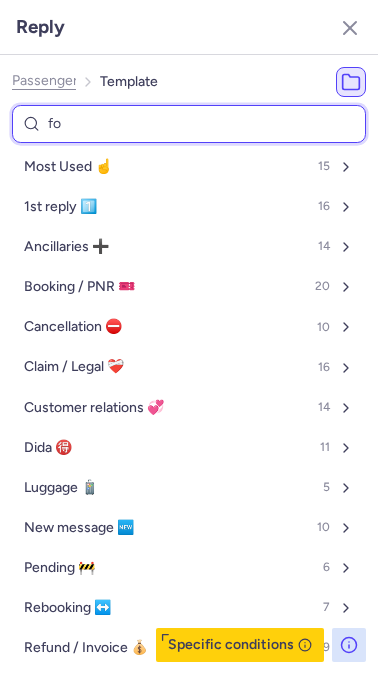 select on "en" 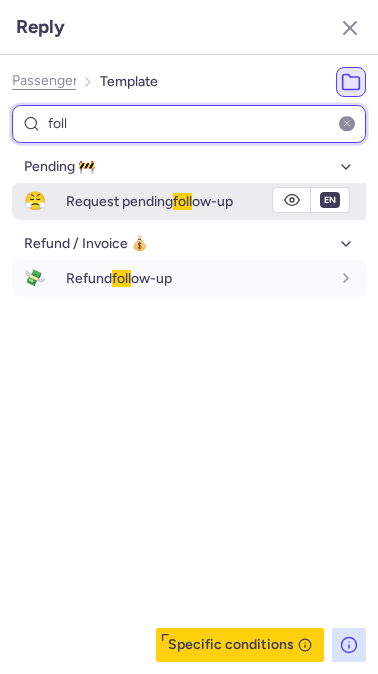 type on "foll" 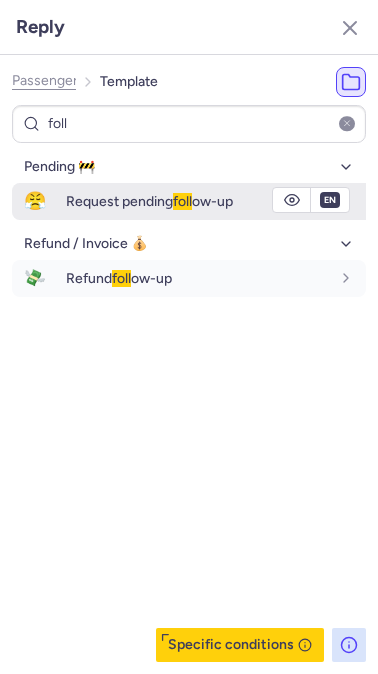 click on "Request pending   foll ow-up" at bounding box center (149, 201) 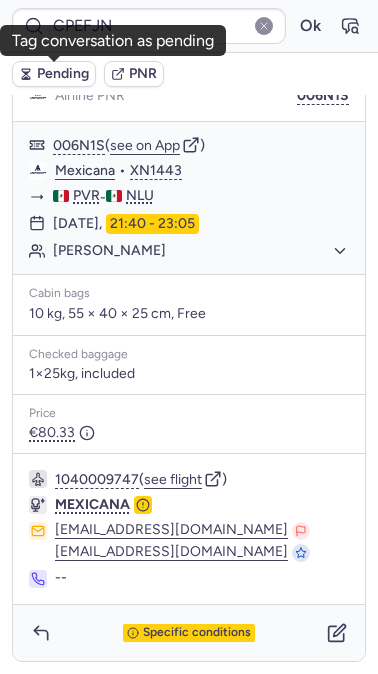 click on "Pending" at bounding box center [54, 74] 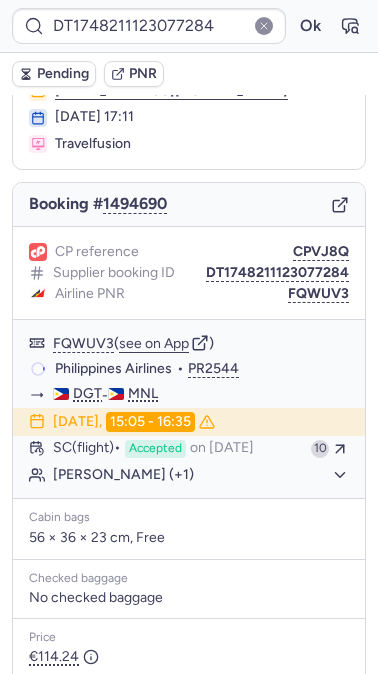 scroll, scrollTop: 98, scrollLeft: 0, axis: vertical 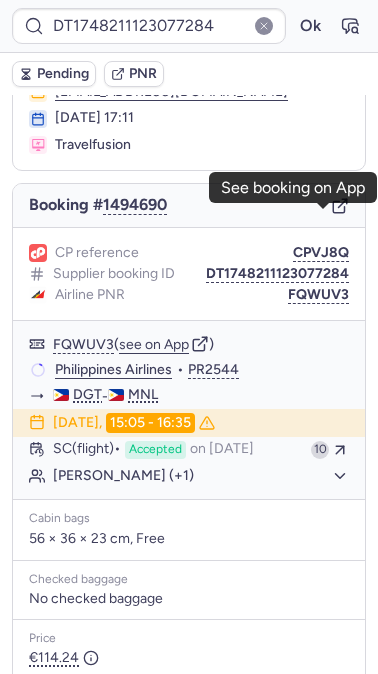 click 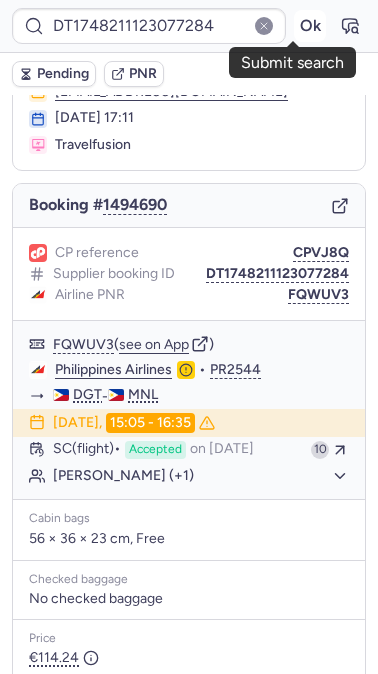 click on "Ok" at bounding box center [310, 26] 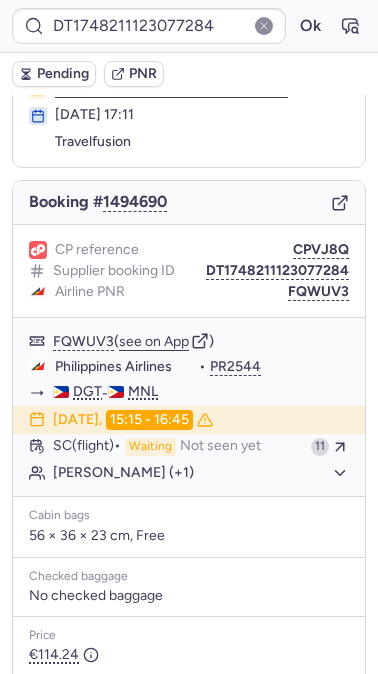 scroll, scrollTop: 98, scrollLeft: 0, axis: vertical 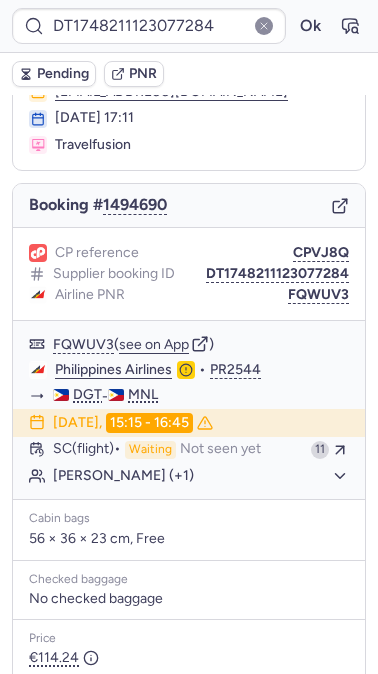 type on "CP8OKK" 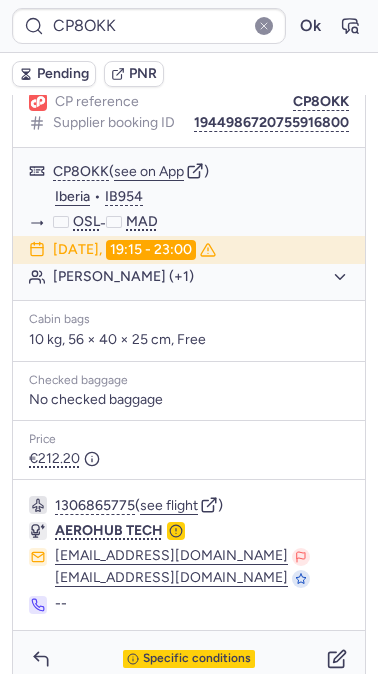 scroll, scrollTop: 287, scrollLeft: 0, axis: vertical 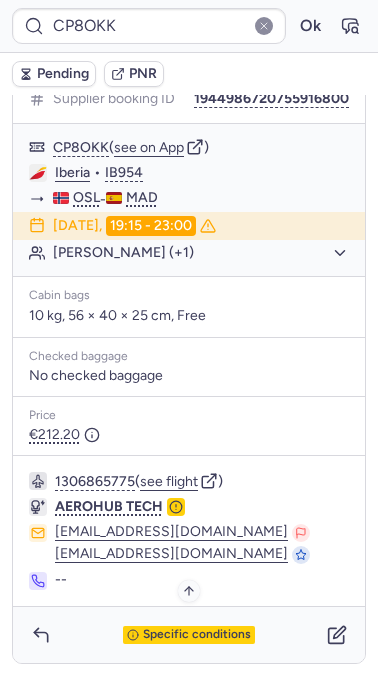 click on "Specific conditions" at bounding box center [197, 635] 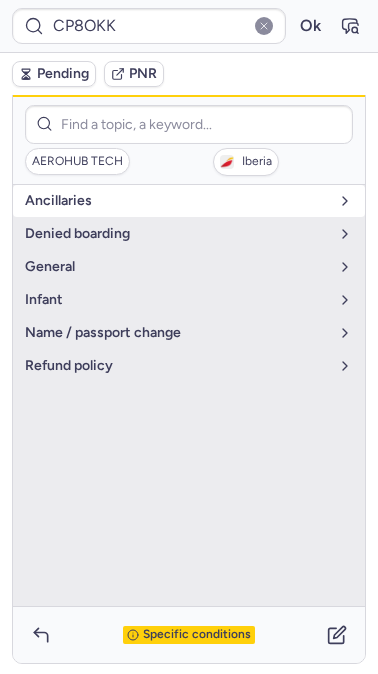 click on "Ancillaries" at bounding box center (177, 201) 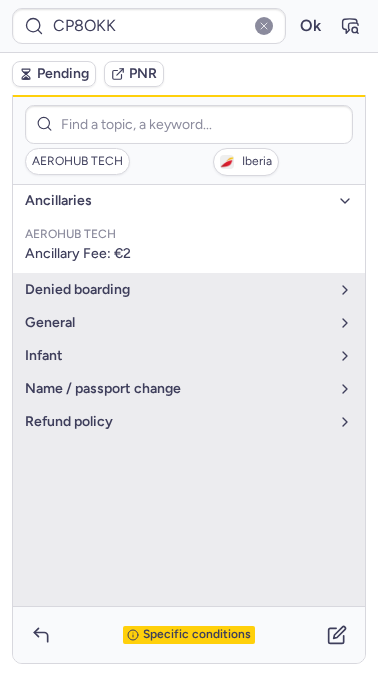 click on "Specific conditions" at bounding box center [197, 635] 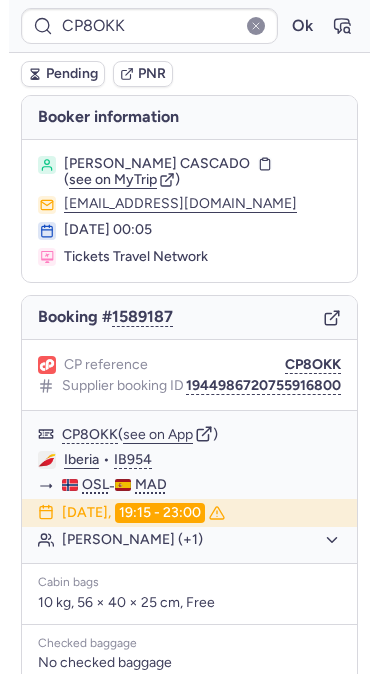 scroll, scrollTop: 287, scrollLeft: 0, axis: vertical 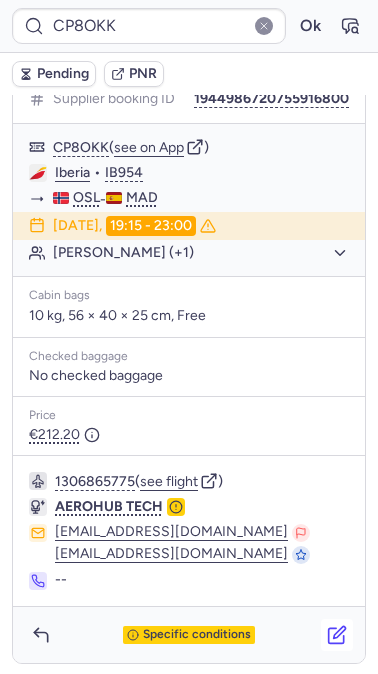 click 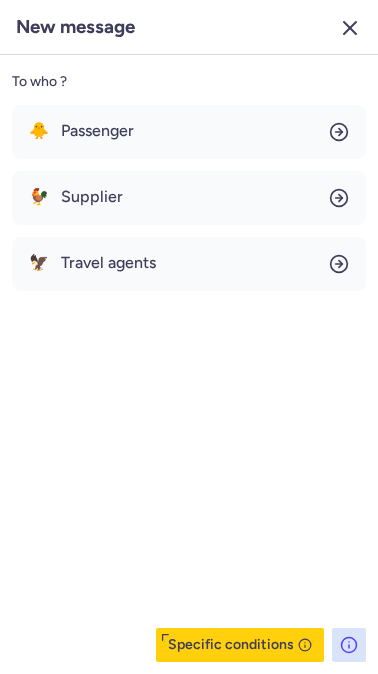 click 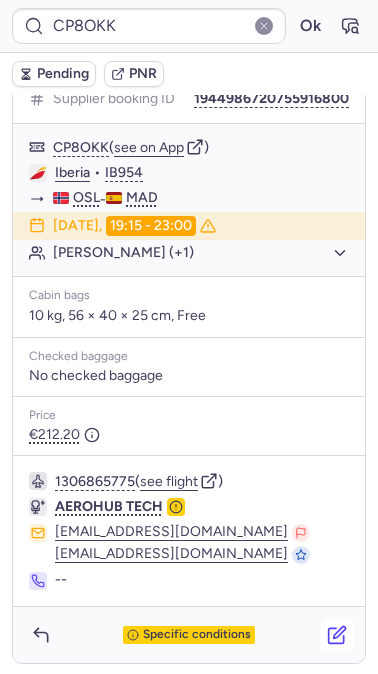 click at bounding box center [337, 635] 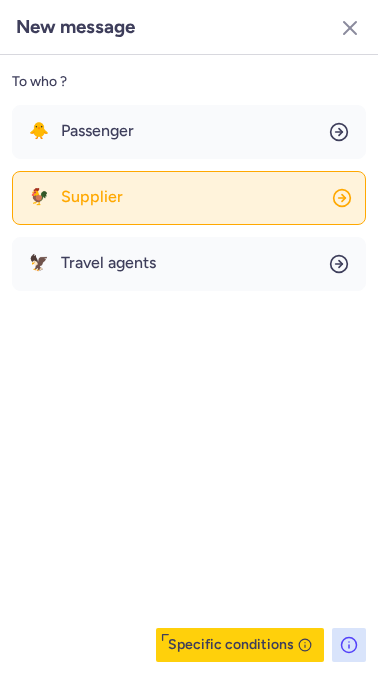 click on "🐓 Supplier" 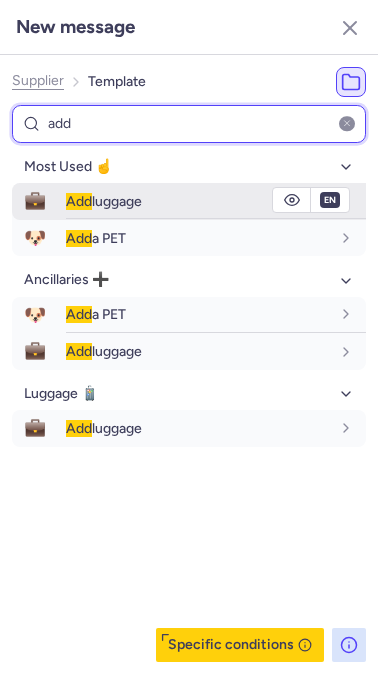 type on "add" 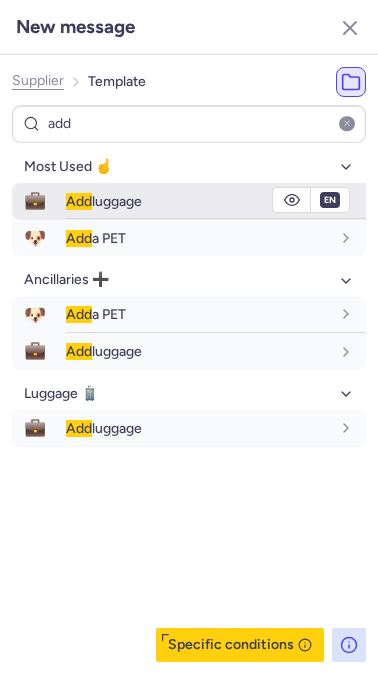 click on "Add  luggage" at bounding box center (104, 201) 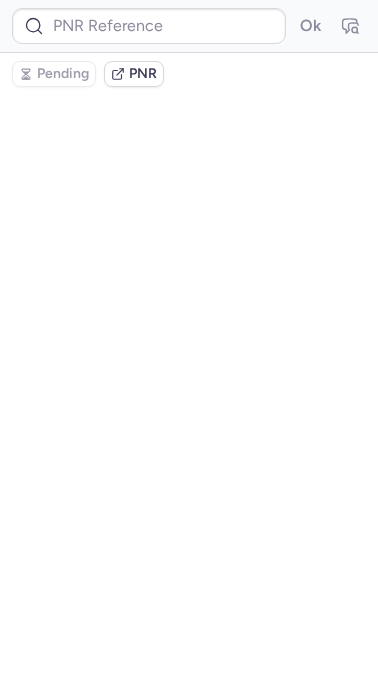 scroll, scrollTop: 0, scrollLeft: 0, axis: both 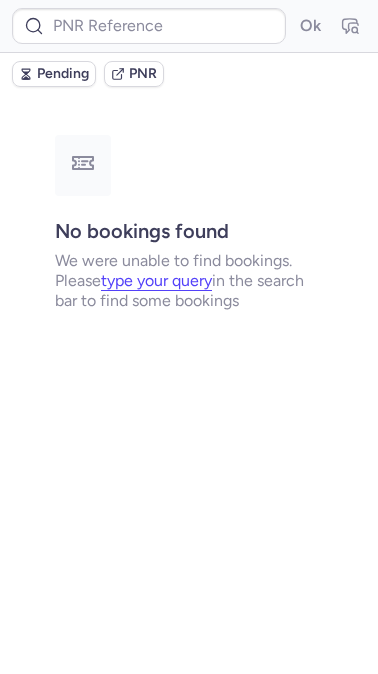 type on "CP8OKK" 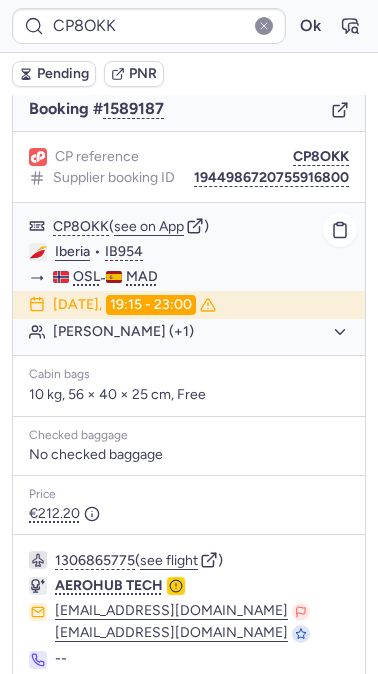 scroll, scrollTop: 287, scrollLeft: 0, axis: vertical 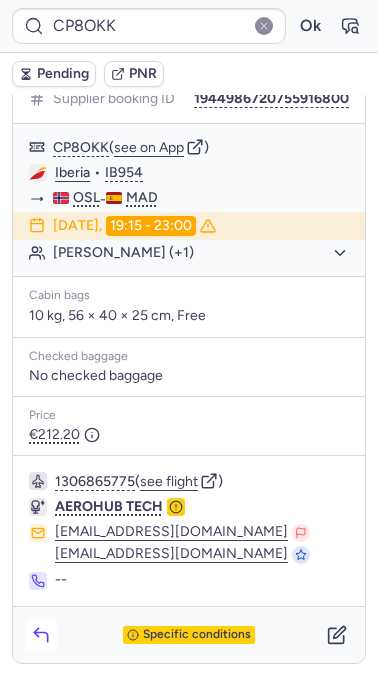 click 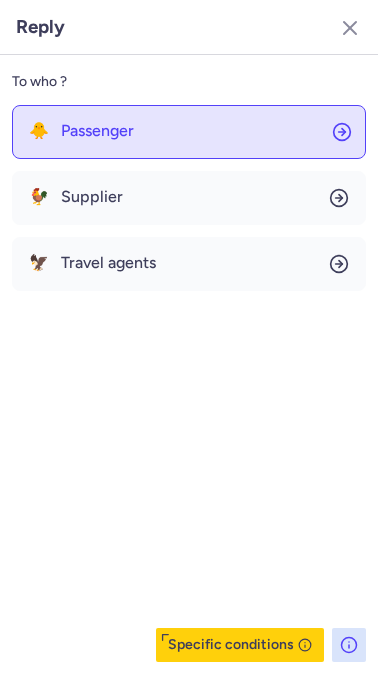 click on "Passenger" at bounding box center (97, 131) 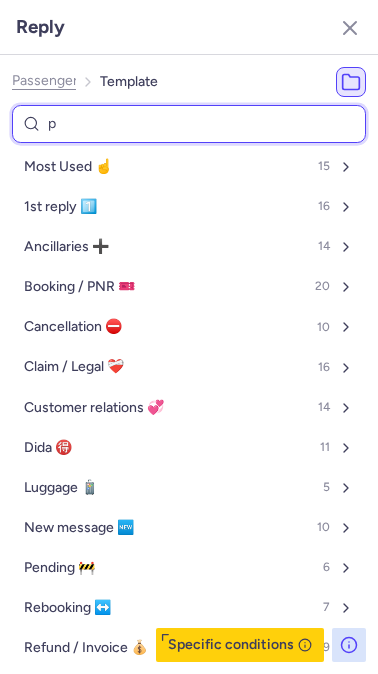 type on "pe" 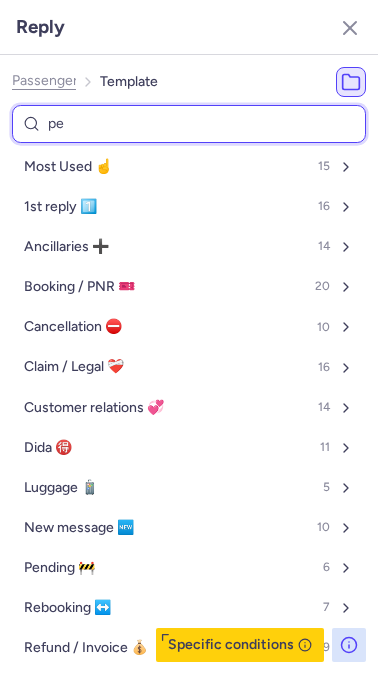 select on "en" 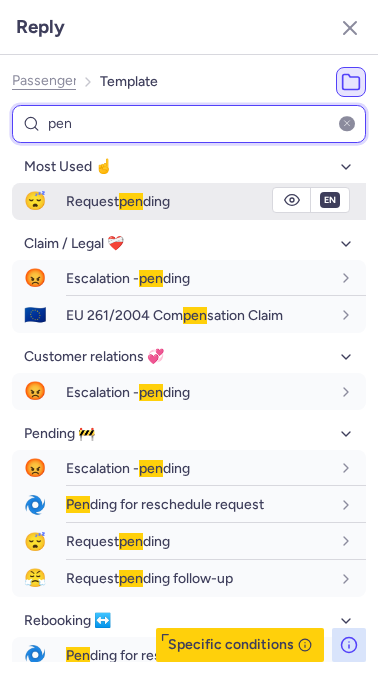 type on "pen" 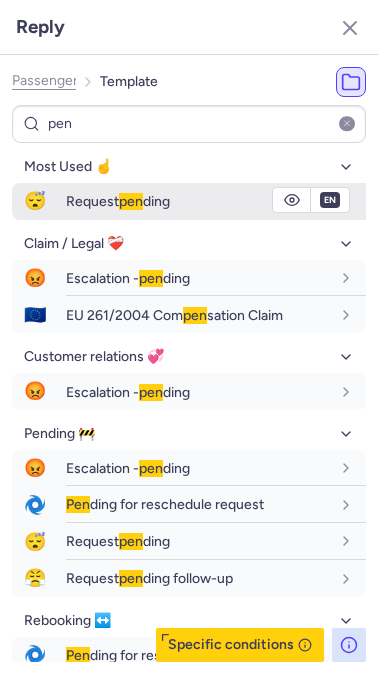 click on "😴" at bounding box center (35, 201) 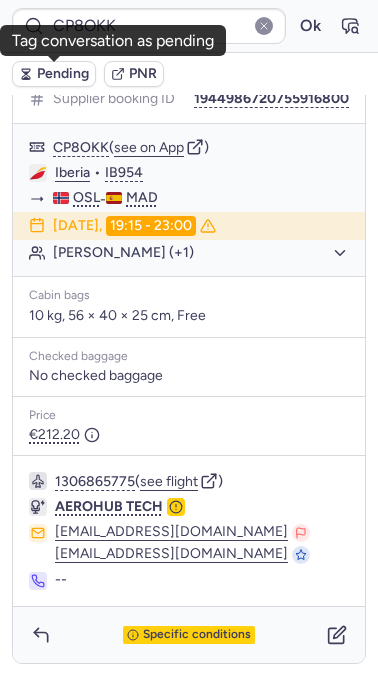 click 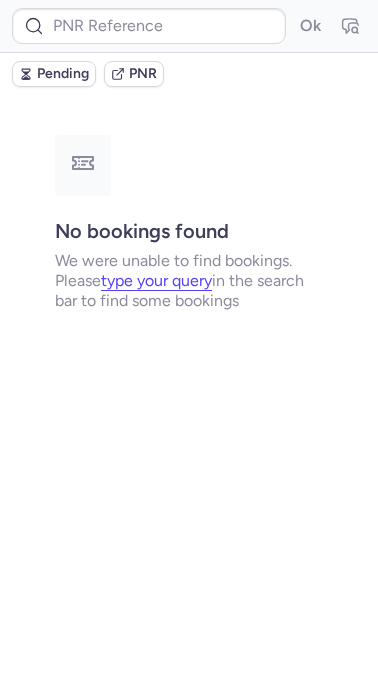 scroll, scrollTop: 0, scrollLeft: 0, axis: both 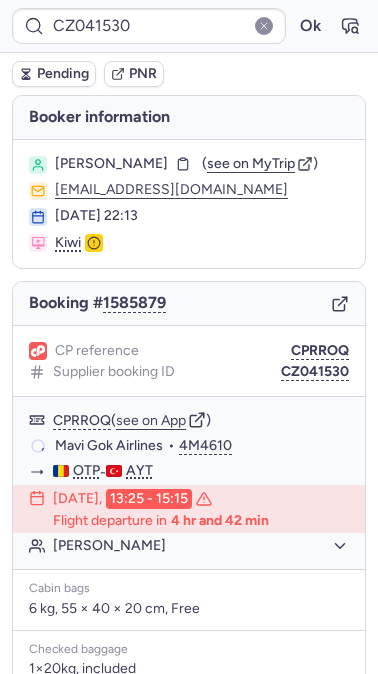 type on "DT1751376617826273" 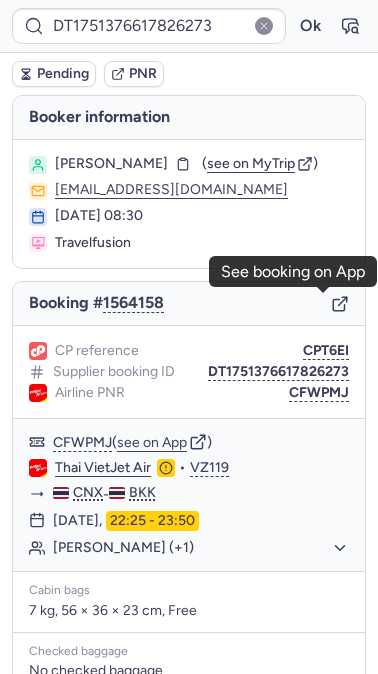 click 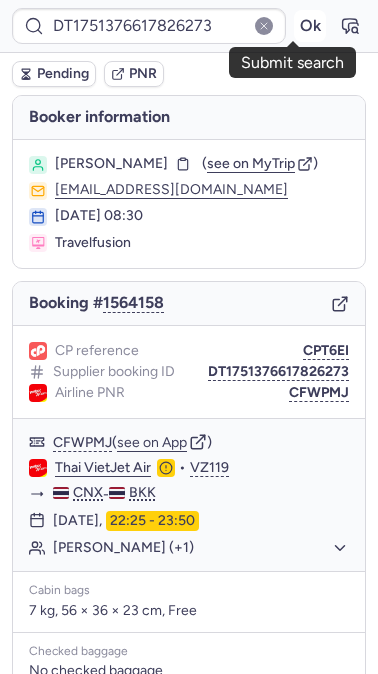 click on "Ok" at bounding box center (310, 26) 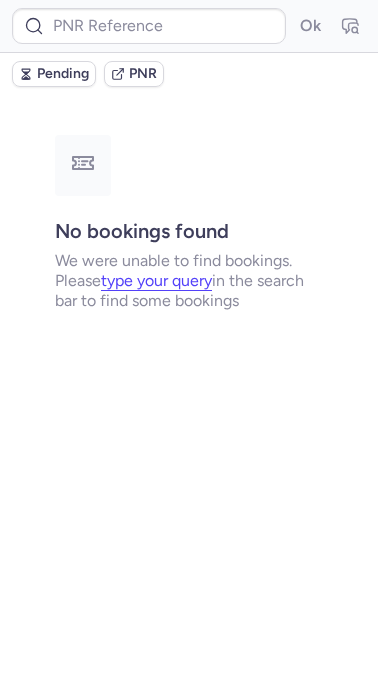 type on "CPBZYS" 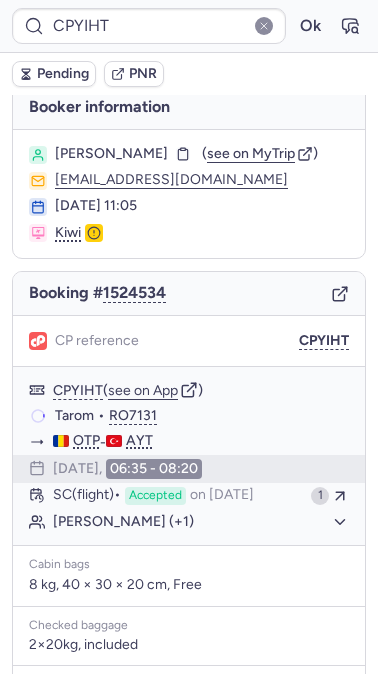 scroll, scrollTop: 10, scrollLeft: 0, axis: vertical 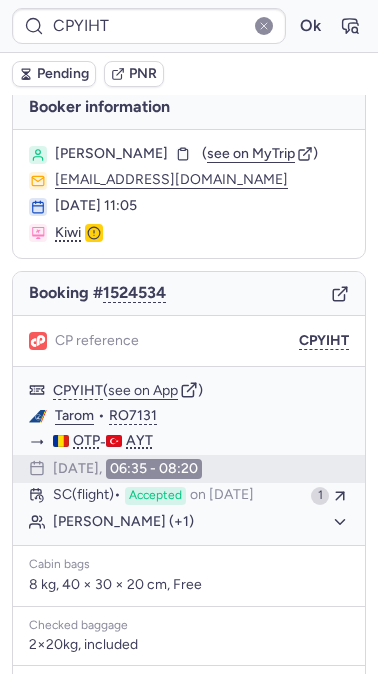 type on "CZ041530" 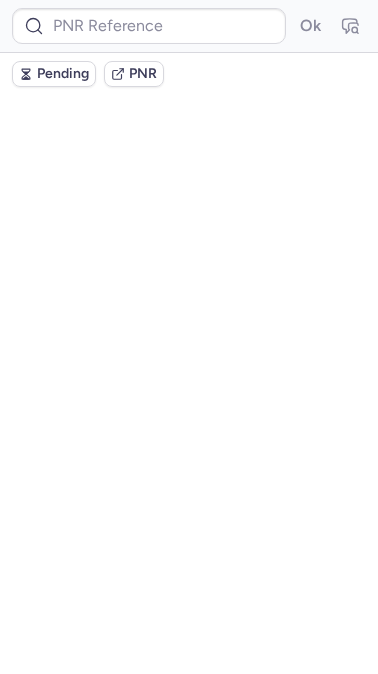 scroll, scrollTop: 0, scrollLeft: 0, axis: both 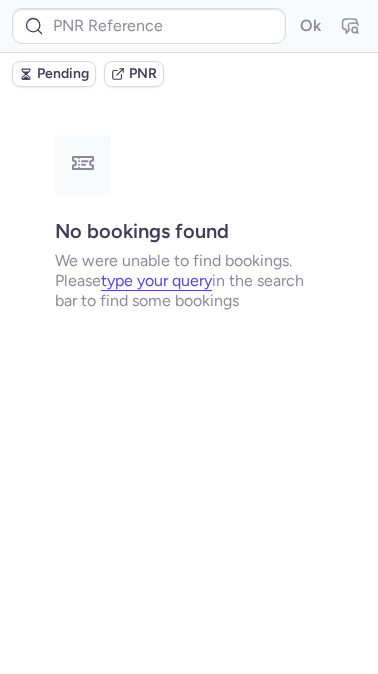 type on "CPXBPF" 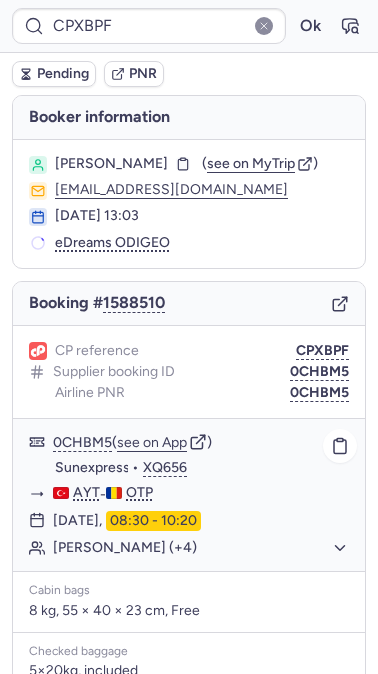 scroll, scrollTop: 331, scrollLeft: 0, axis: vertical 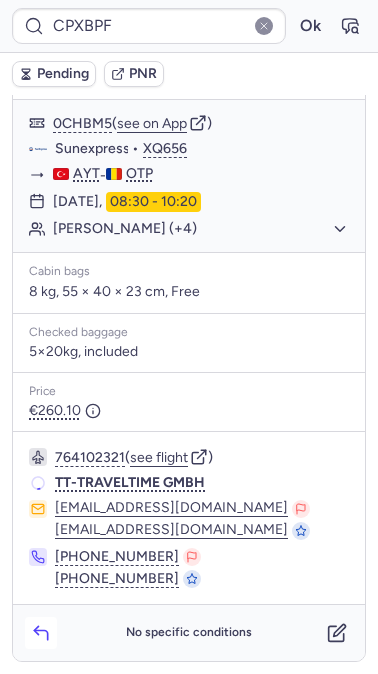 click at bounding box center (41, 633) 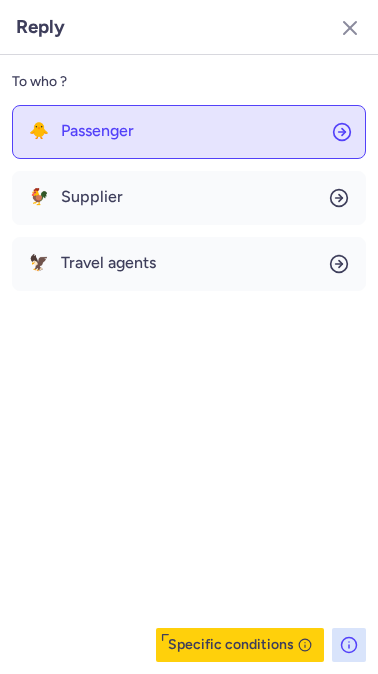 click on "🐥 Passenger" 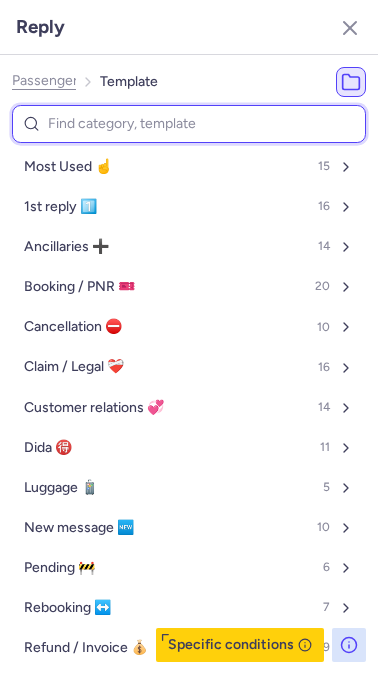 type on "v" 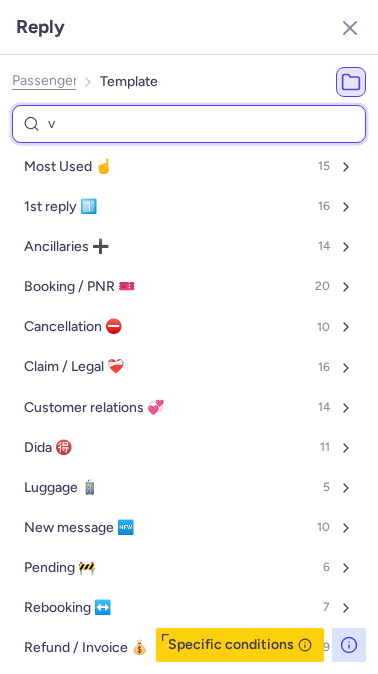 select on "en" 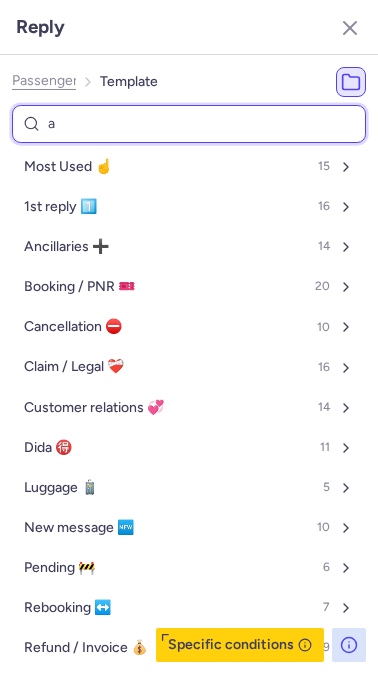 type on "ai" 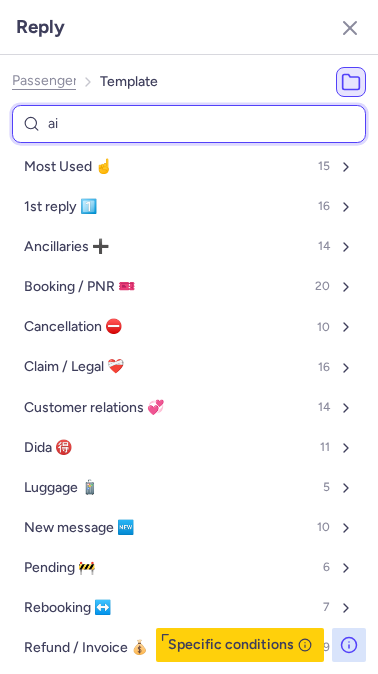 select on "en" 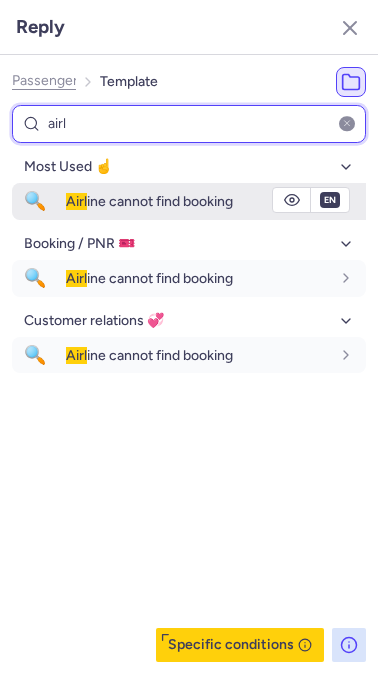 type on "airl" 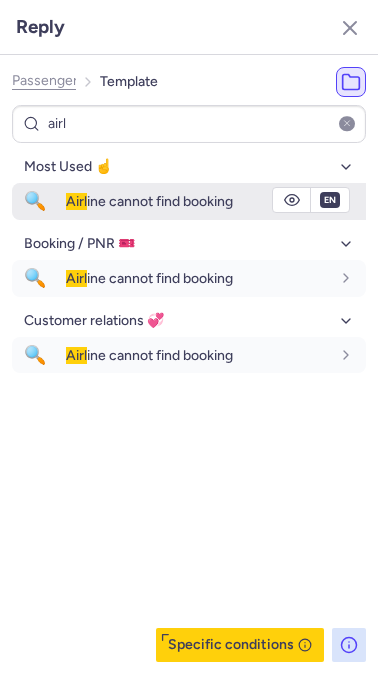 click on "Airl" at bounding box center [76, 201] 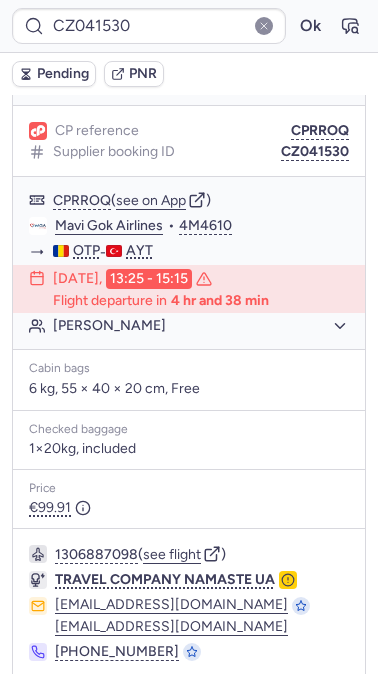scroll, scrollTop: 207, scrollLeft: 0, axis: vertical 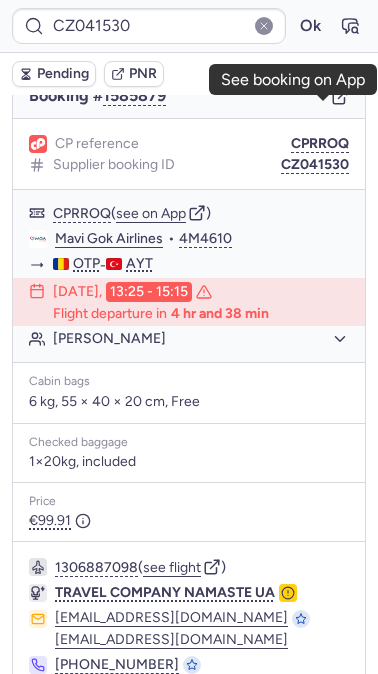 click 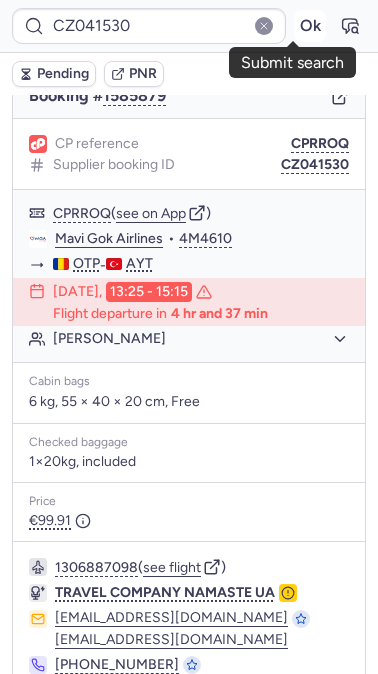 click on "Ok" at bounding box center (310, 26) 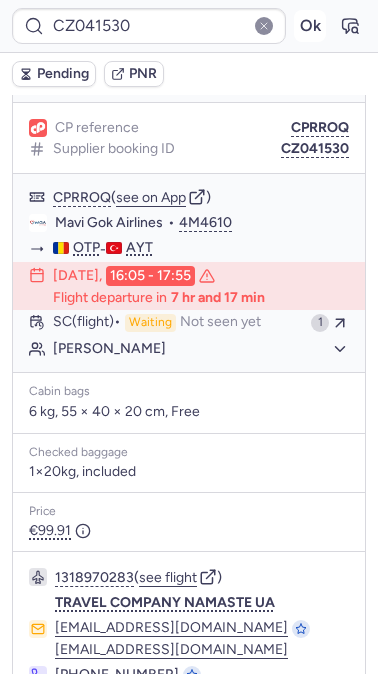 scroll, scrollTop: 207, scrollLeft: 0, axis: vertical 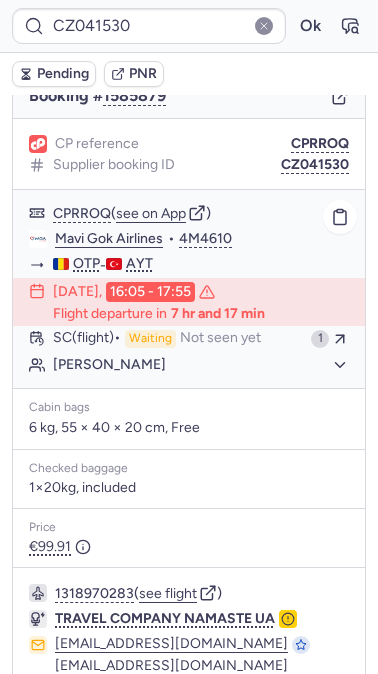 type on "CPCFA2" 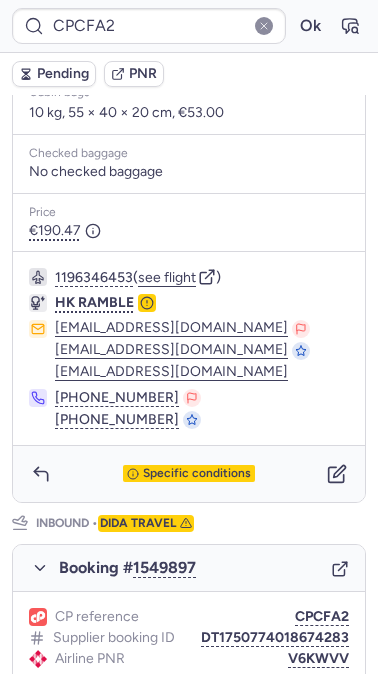 scroll, scrollTop: 615, scrollLeft: 0, axis: vertical 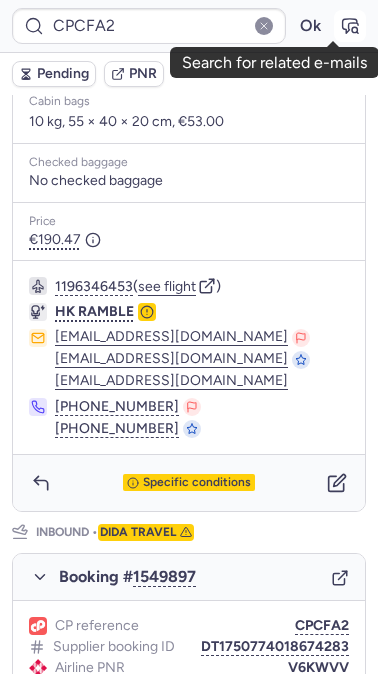 click 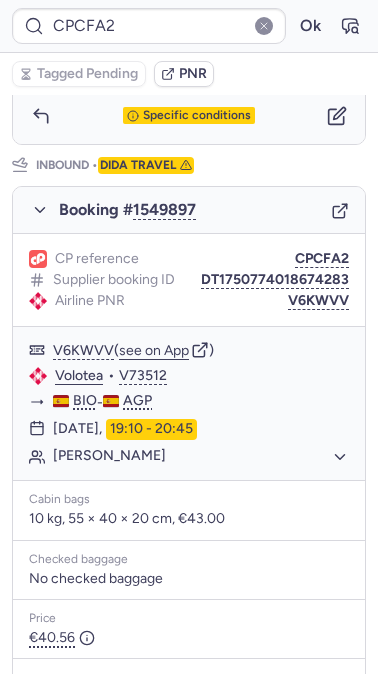 scroll, scrollTop: 981, scrollLeft: 0, axis: vertical 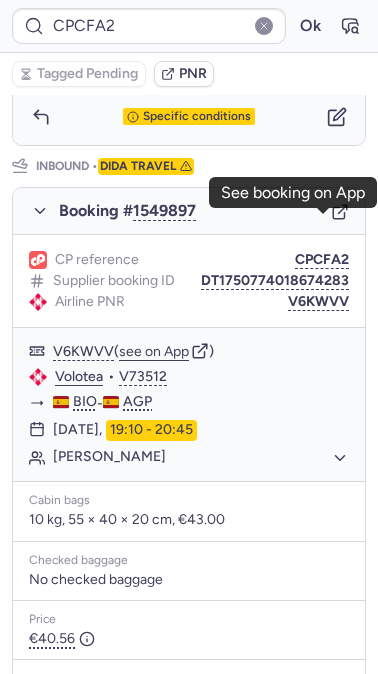 click 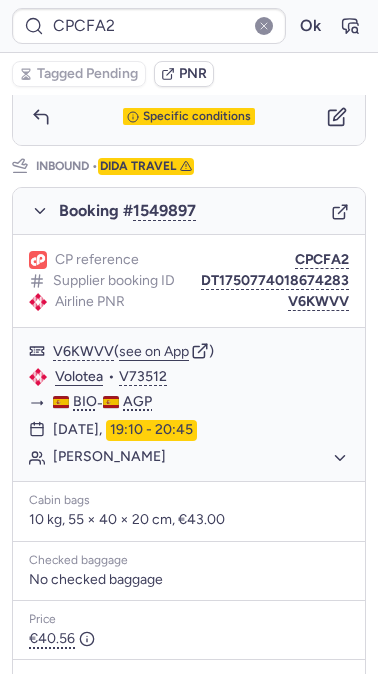 scroll, scrollTop: 1176, scrollLeft: 0, axis: vertical 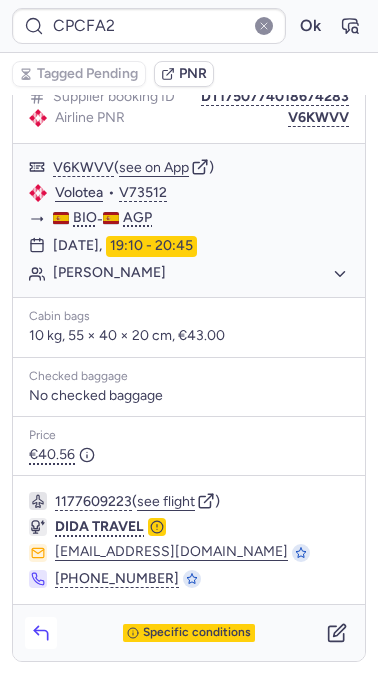 click 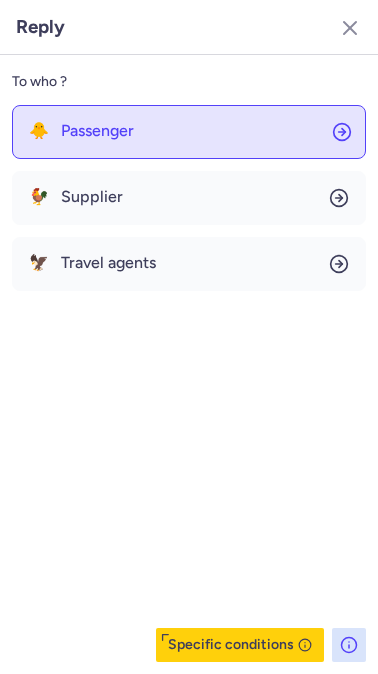 click on "🐥 Passenger" 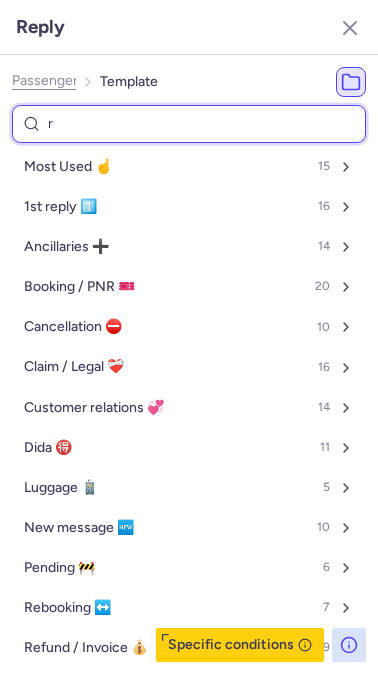type on "re" 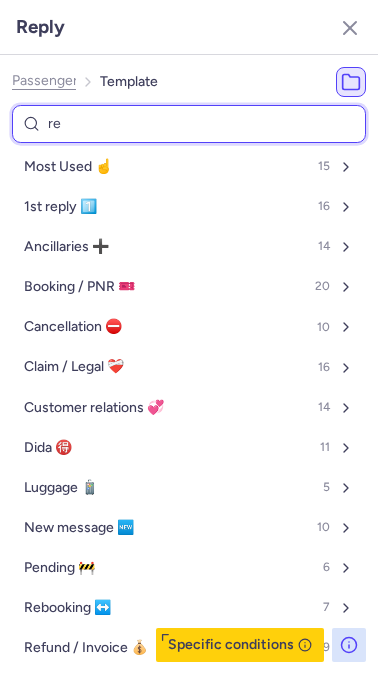 select on "en" 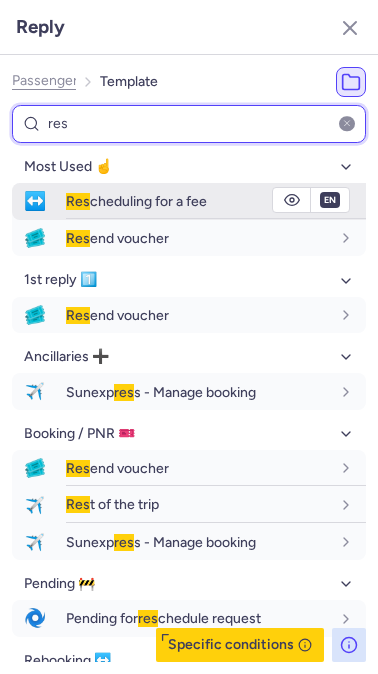 type on "res" 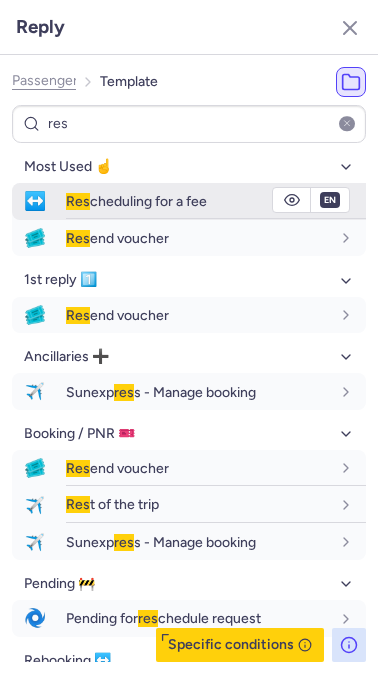 click on "Res" at bounding box center [78, 201] 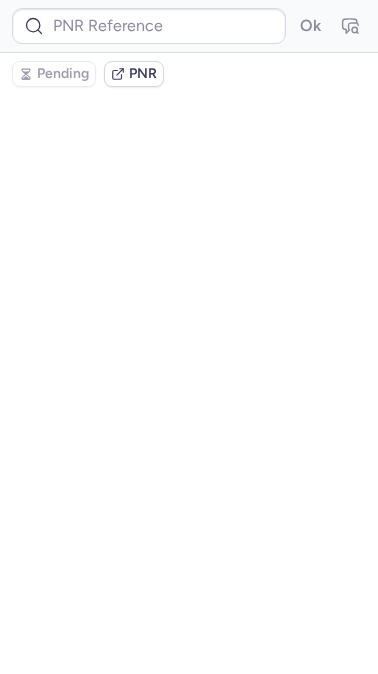 scroll, scrollTop: 0, scrollLeft: 0, axis: both 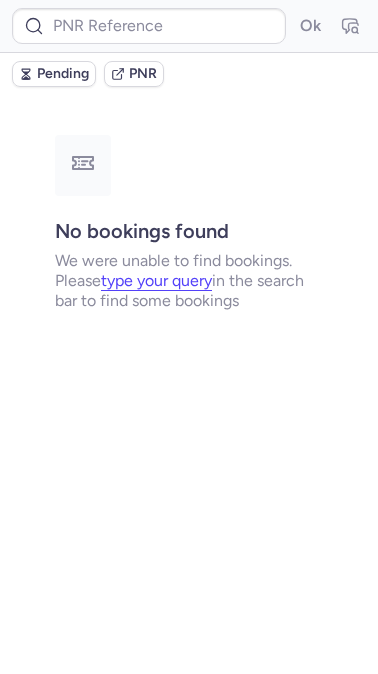 type on "CPRROQ" 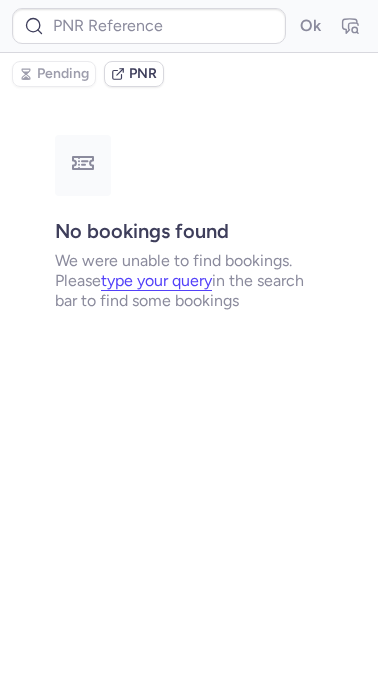 type on "CPSKO6" 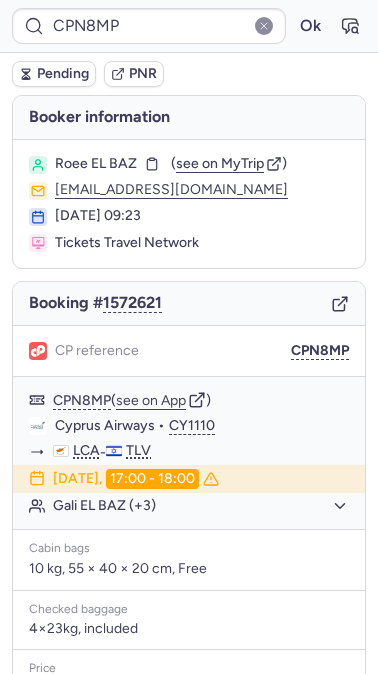 type on "A1769734" 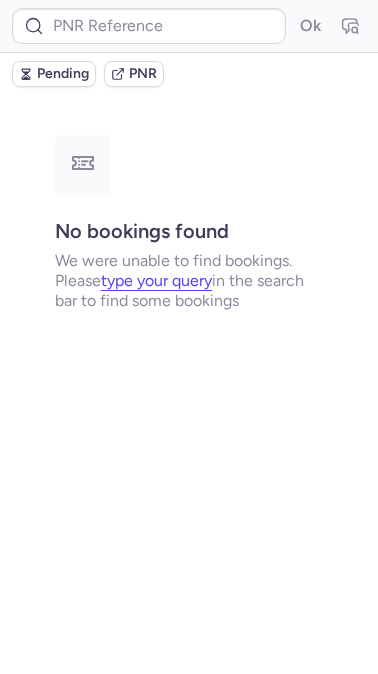 type on "CPRROQ" 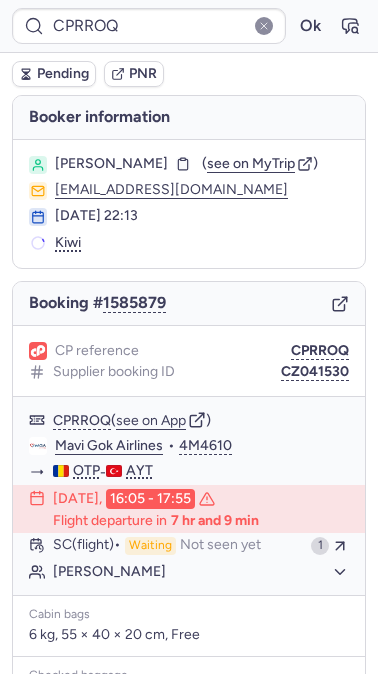 type 